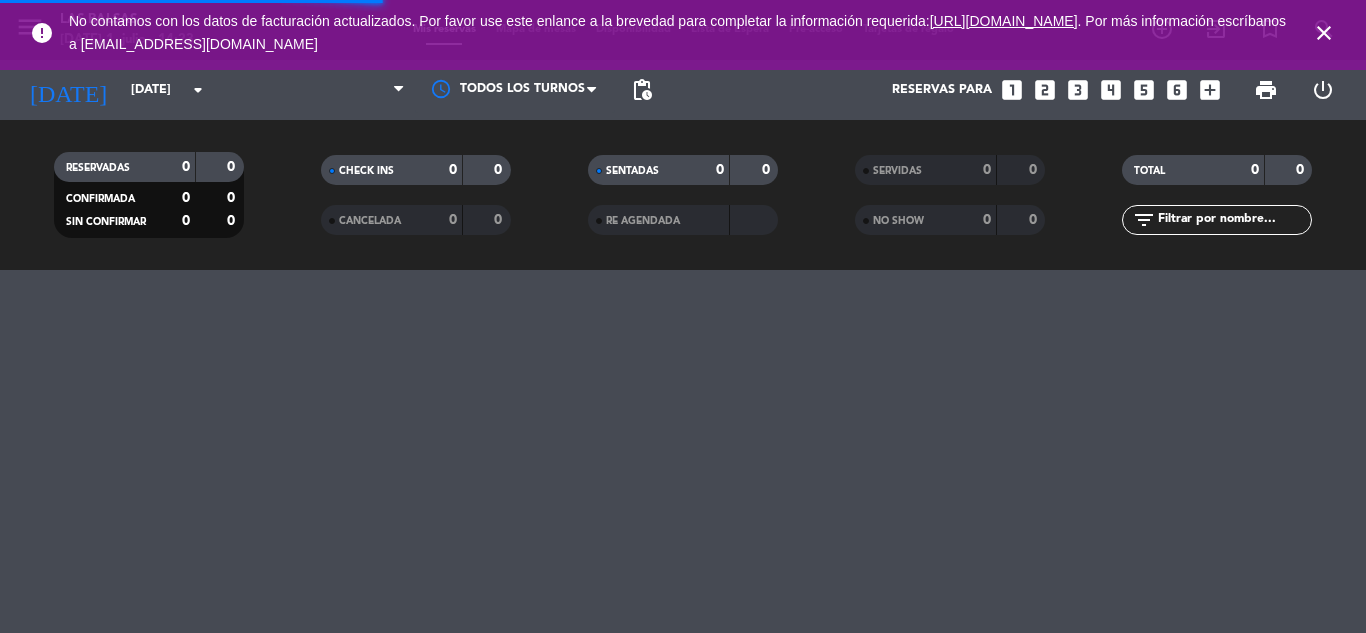 scroll, scrollTop: 0, scrollLeft: 0, axis: both 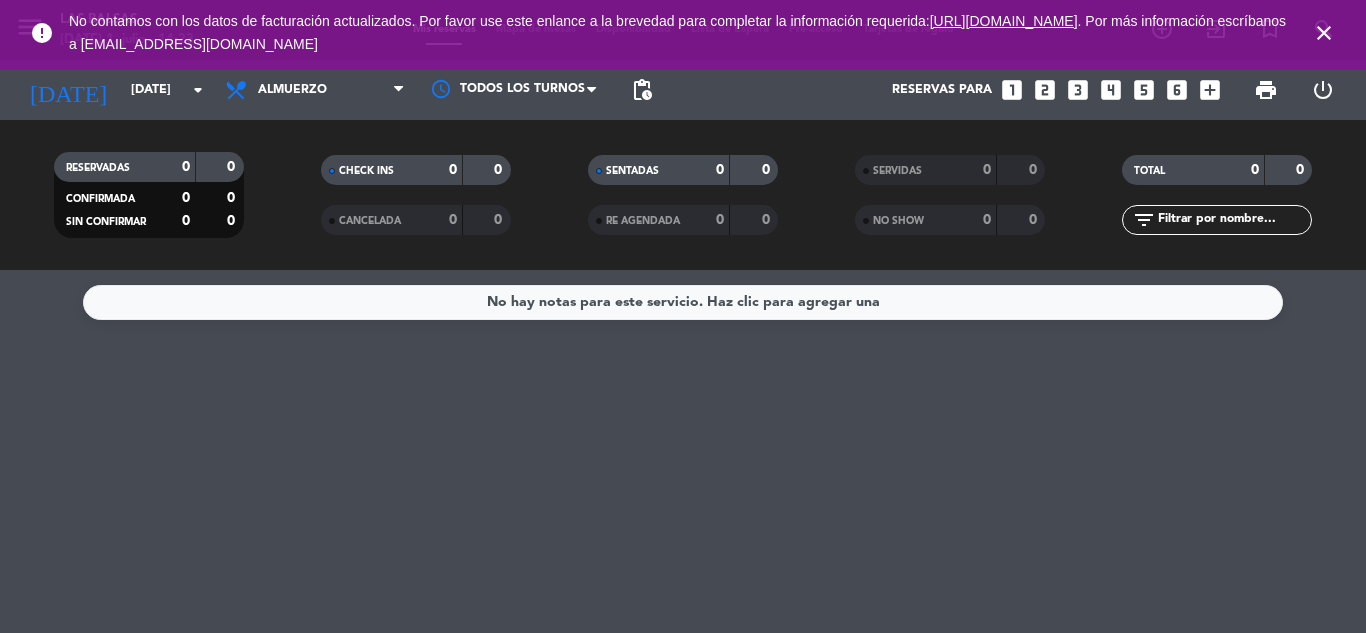 click on "close" at bounding box center (1324, 33) 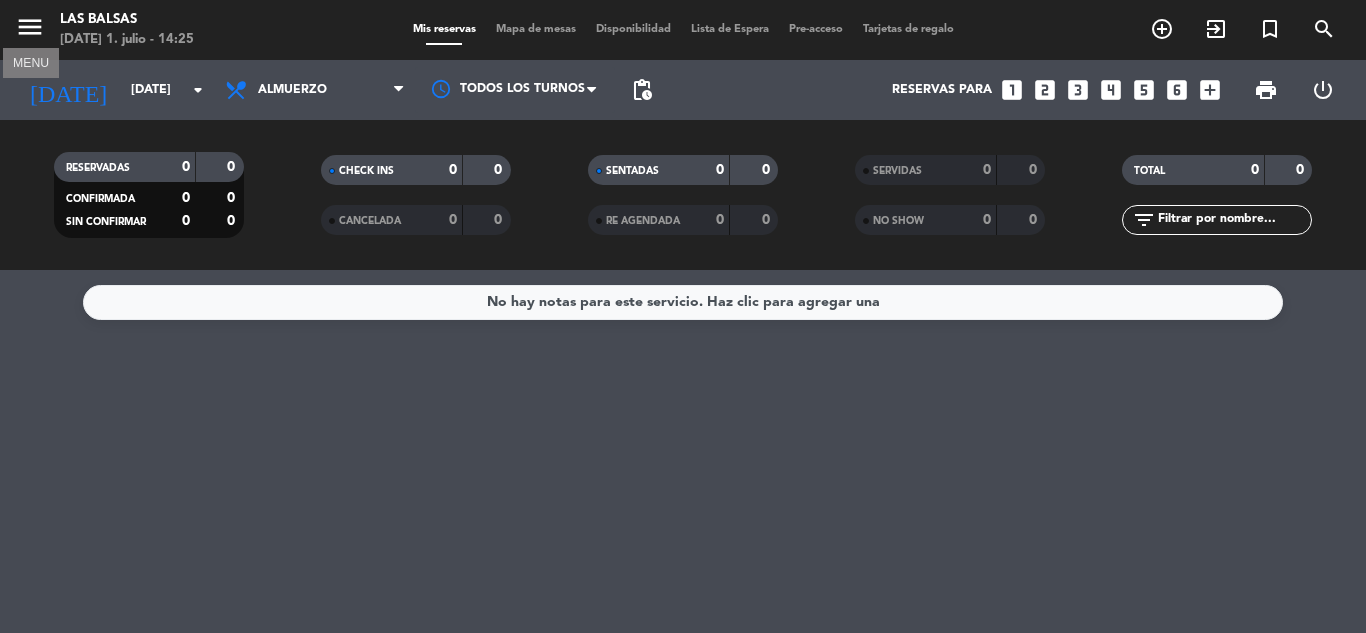 click on "menu" at bounding box center (30, 27) 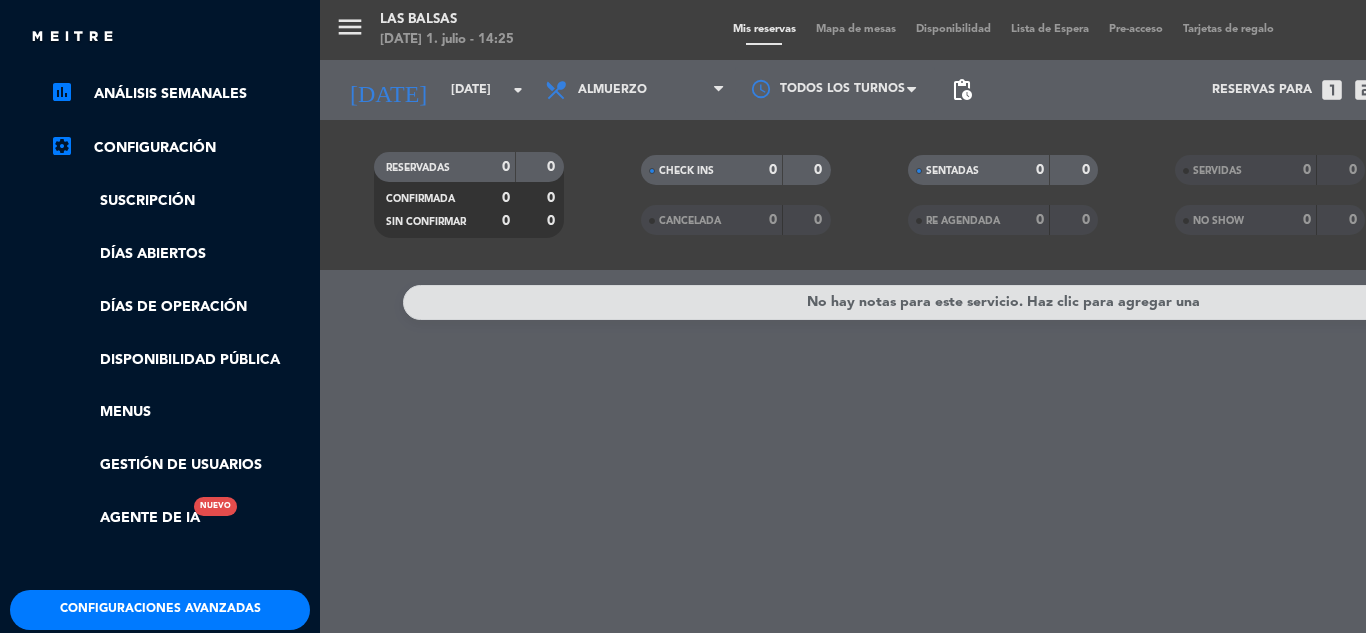 scroll, scrollTop: 307, scrollLeft: 0, axis: vertical 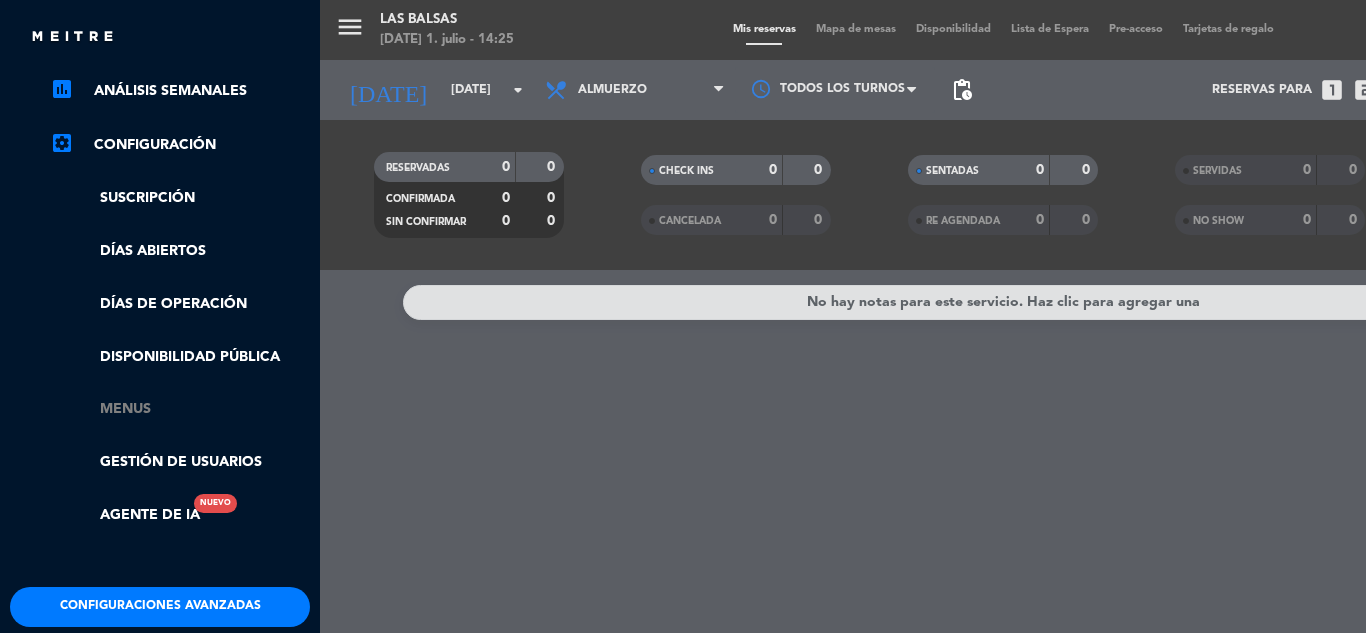 click on "Menus" 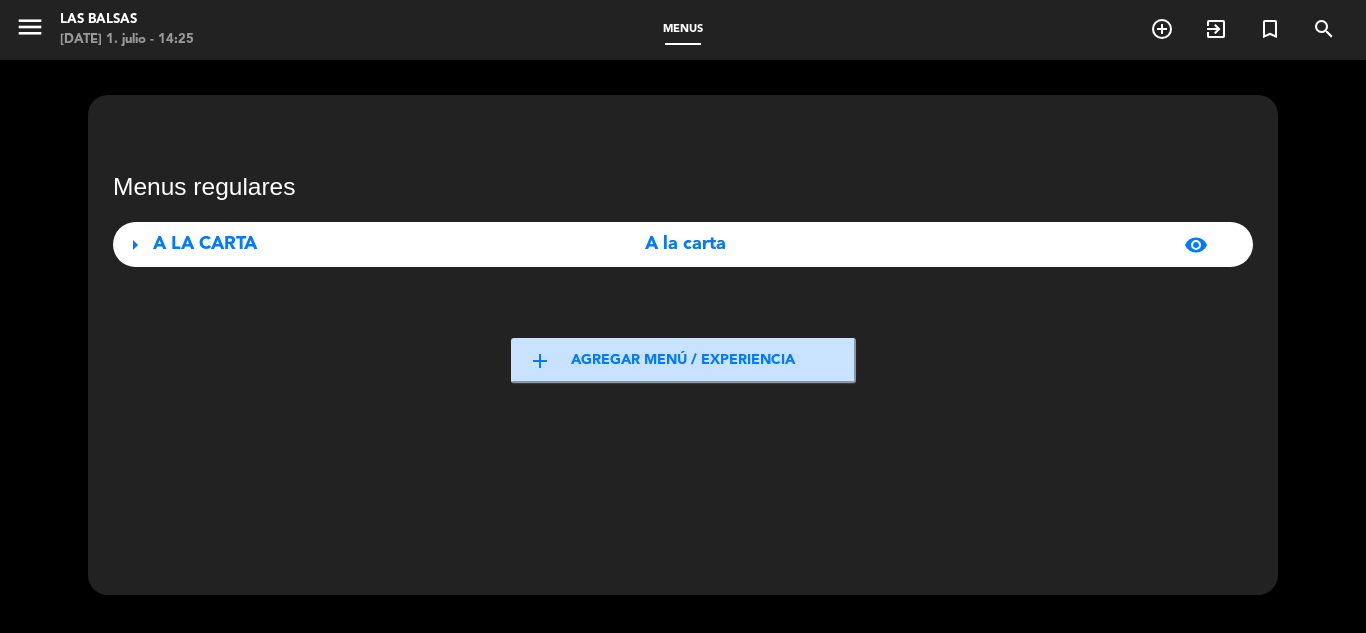 click on "A LA CARTA" at bounding box center (205, 244) 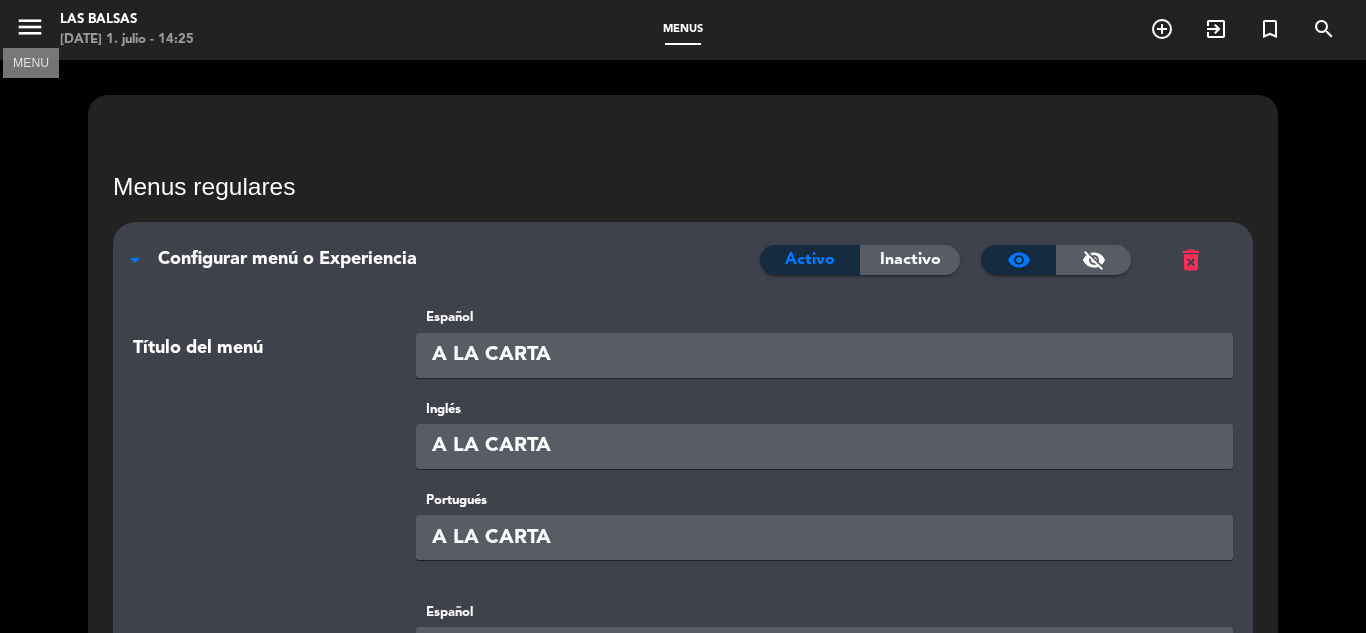 click on "menu" at bounding box center [30, 27] 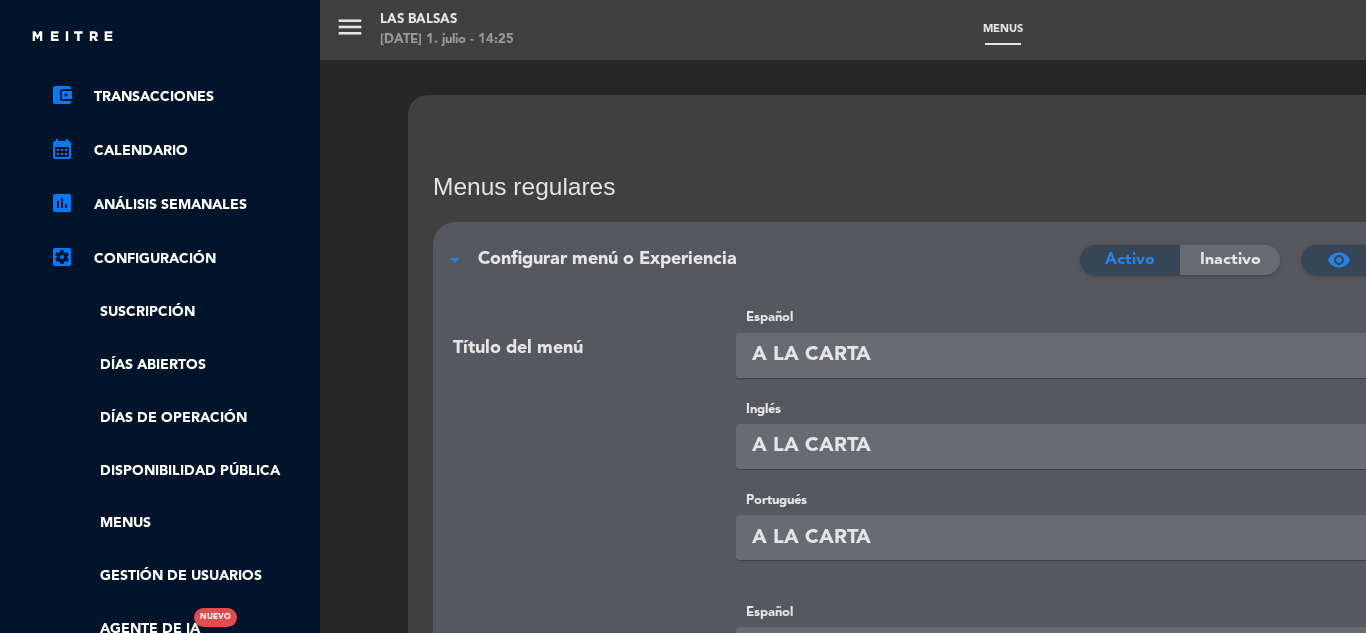 scroll, scrollTop: 0, scrollLeft: 0, axis: both 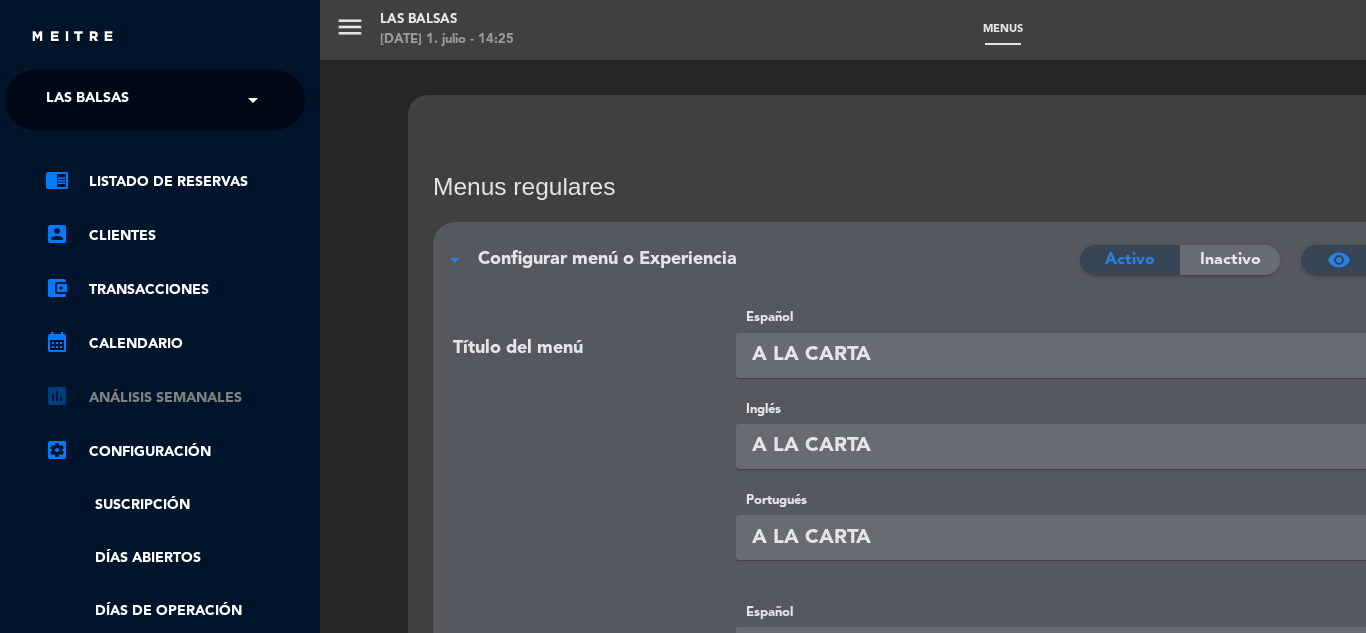 drag, startPoint x: 309, startPoint y: 219, endPoint x: 297, endPoint y: 408, distance: 189.38057 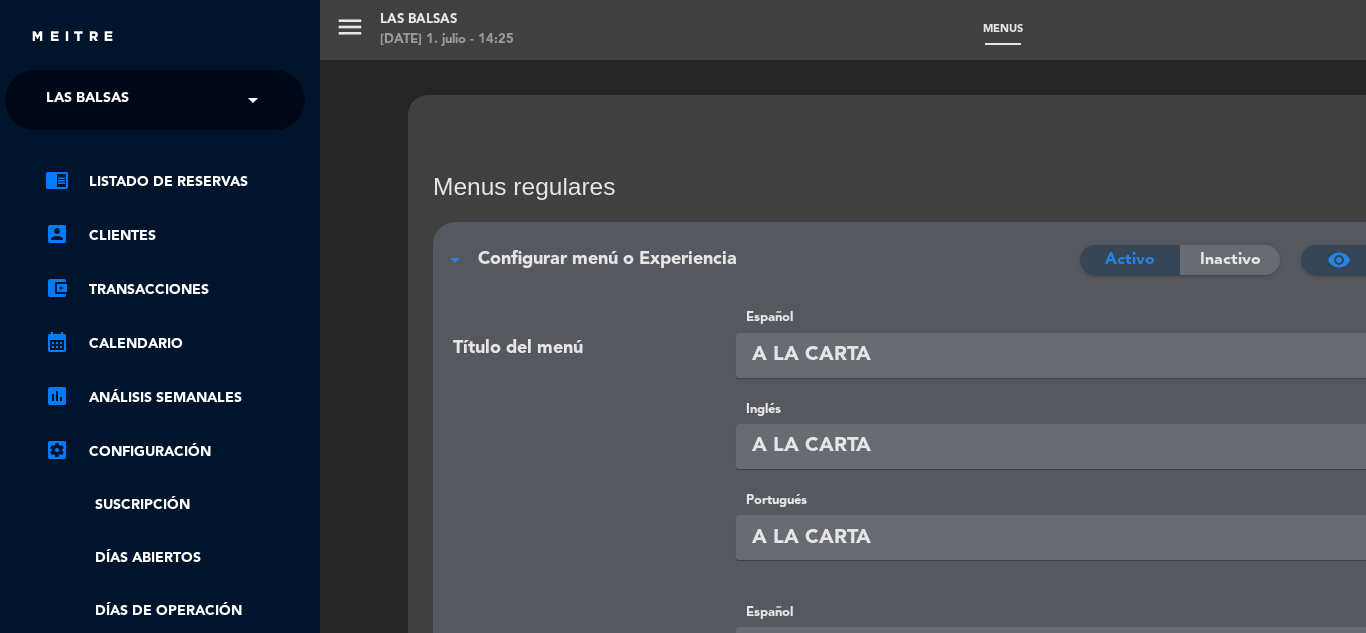 drag, startPoint x: 315, startPoint y: 438, endPoint x: 314, endPoint y: 628, distance: 190.00262 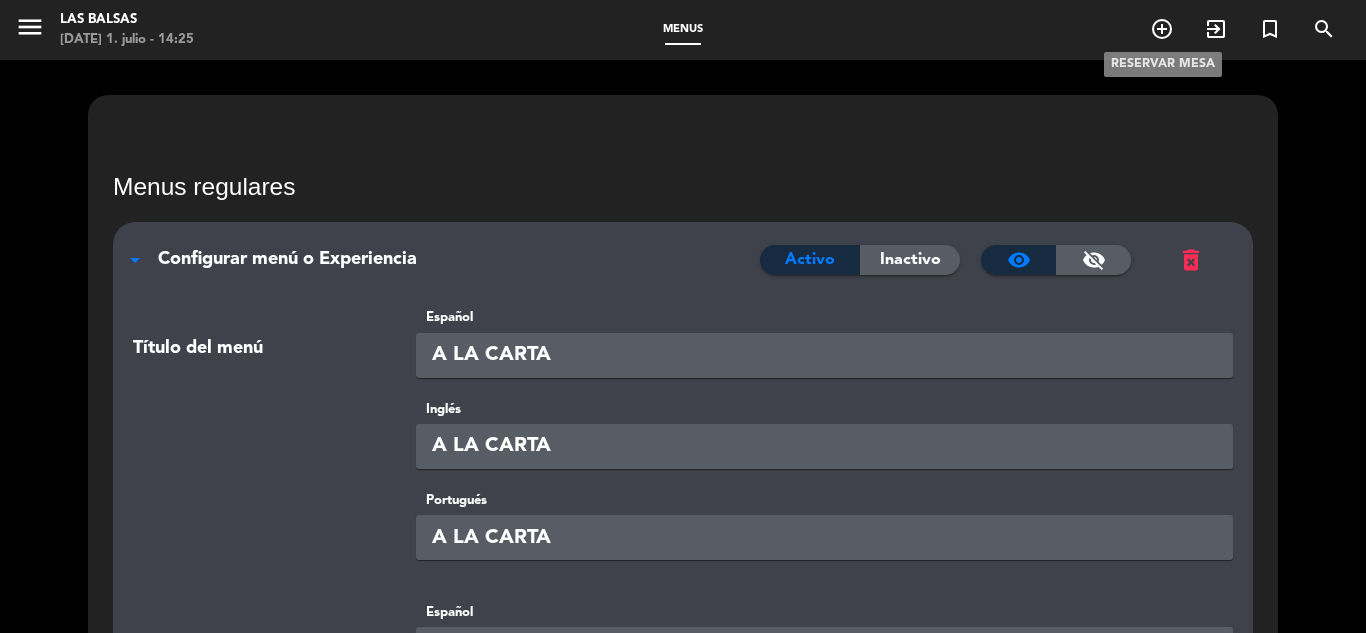 click on "add_circle_outline" at bounding box center (1162, 29) 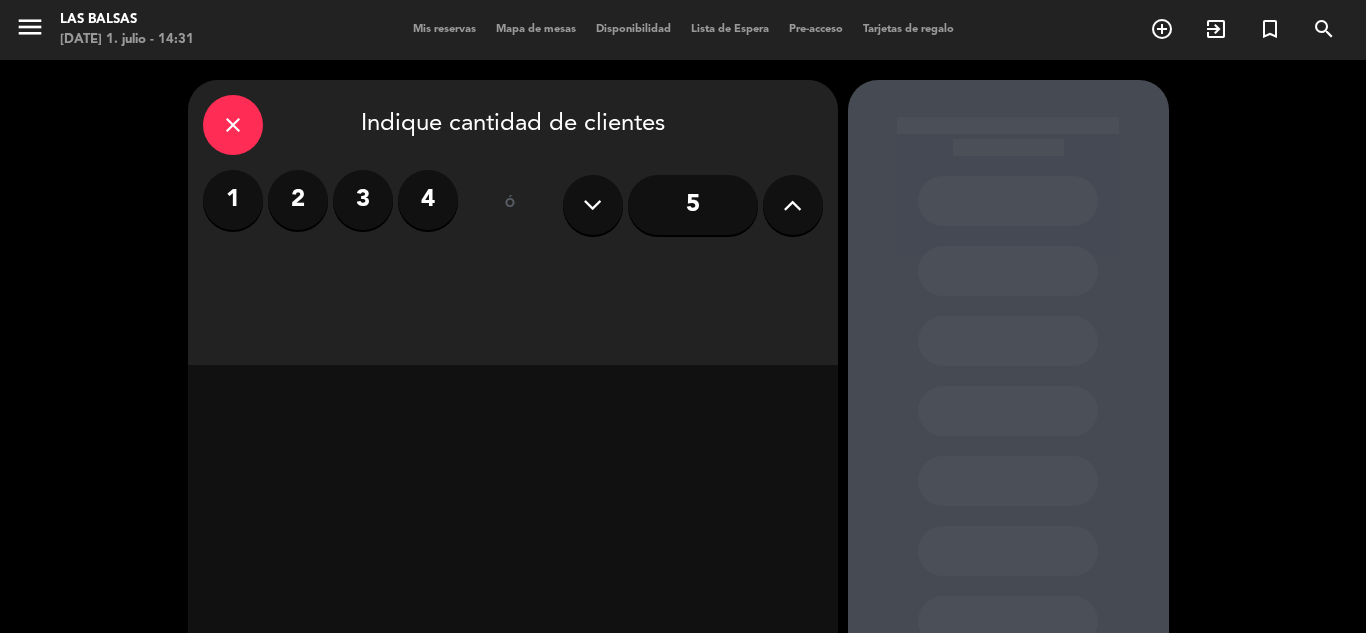 click on "Mis reservas" at bounding box center [444, 29] 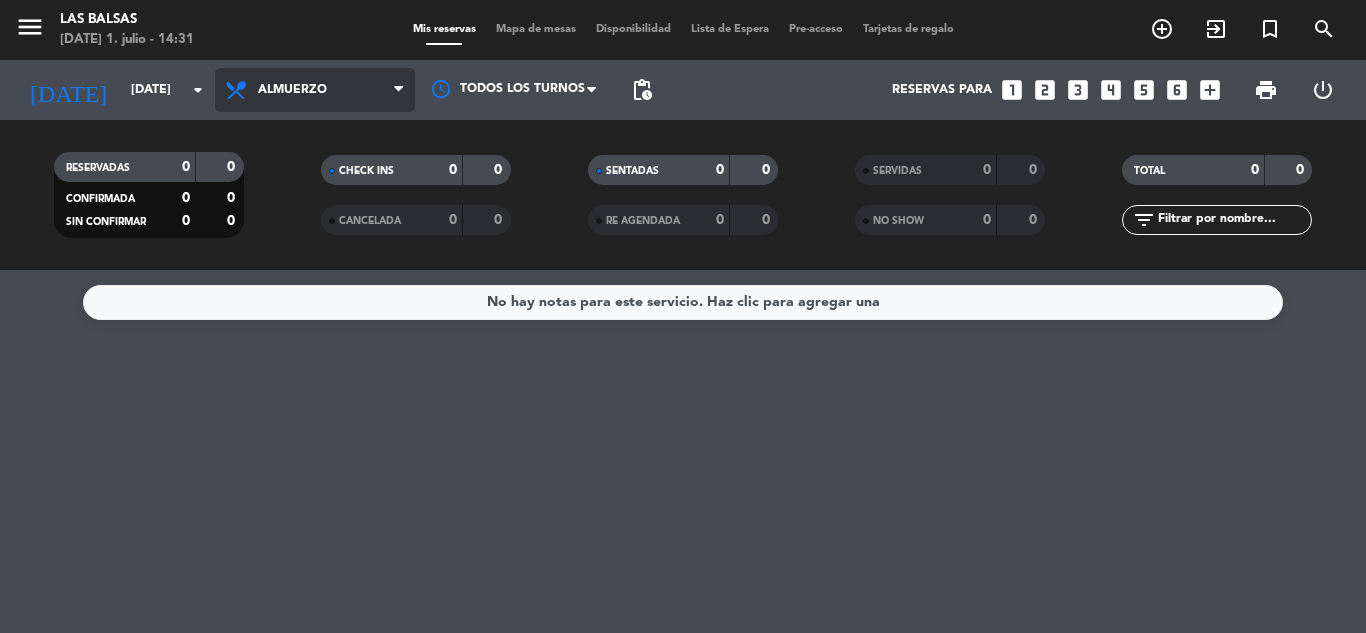 click on "Almuerzo" at bounding box center (315, 90) 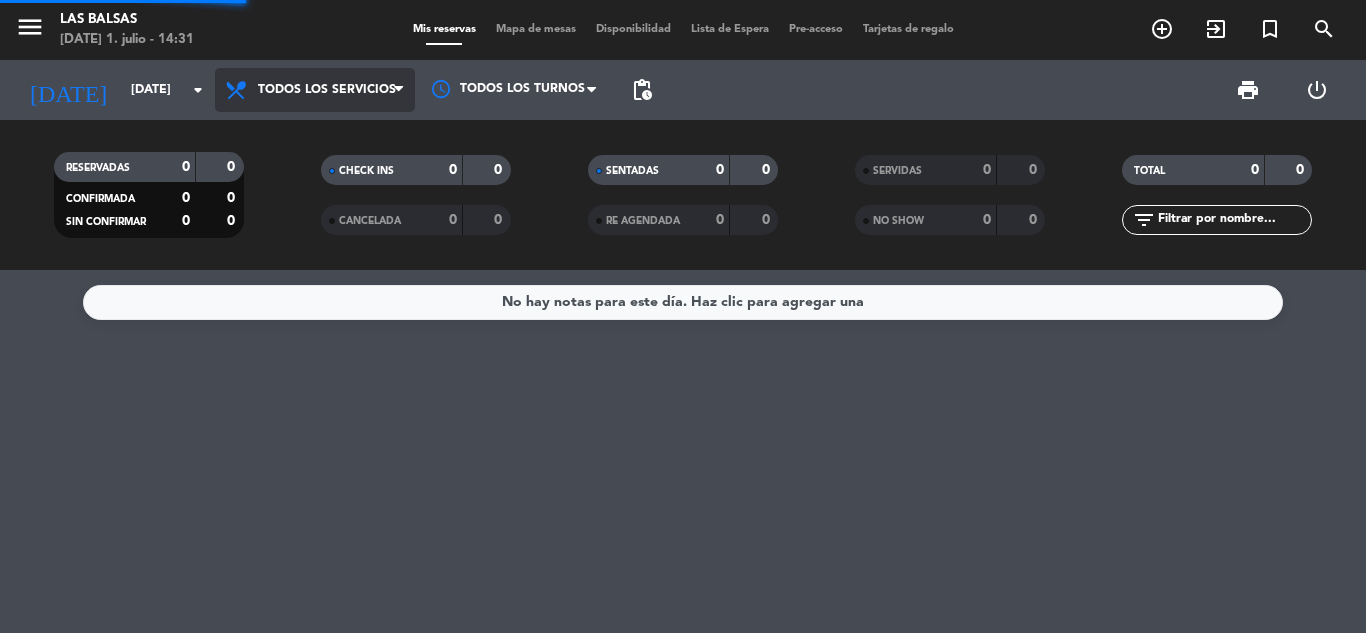 click on "menu  Las Balsas   [DATE] 1. julio - 14:31   Mis reservas   Mapa de mesas   Disponibilidad   Lista de Espera   Pre-acceso   Tarjetas de regalo  add_circle_outline exit_to_app turned_in_not search [DATE]    [DATE] arrow_drop_down  Todos los servicios  Desayuno  Brunch  Almuerzo  Cena  Todos los servicios  Todos los servicios  Desayuno  Brunch  Almuerzo  Cena Todos los turnos pending_actions print  power_settings_new   RESERVADAS   0   0   CONFIRMADA   0   0   SIN CONFIRMAR   0   0   CHECK INS   0   0   CANCELADA   0   0   SENTADAS   0   0   RE AGENDADA   0   0   SERVIDAS   0   0   NO SHOW   0   0   TOTAL   0   0  filter_list" 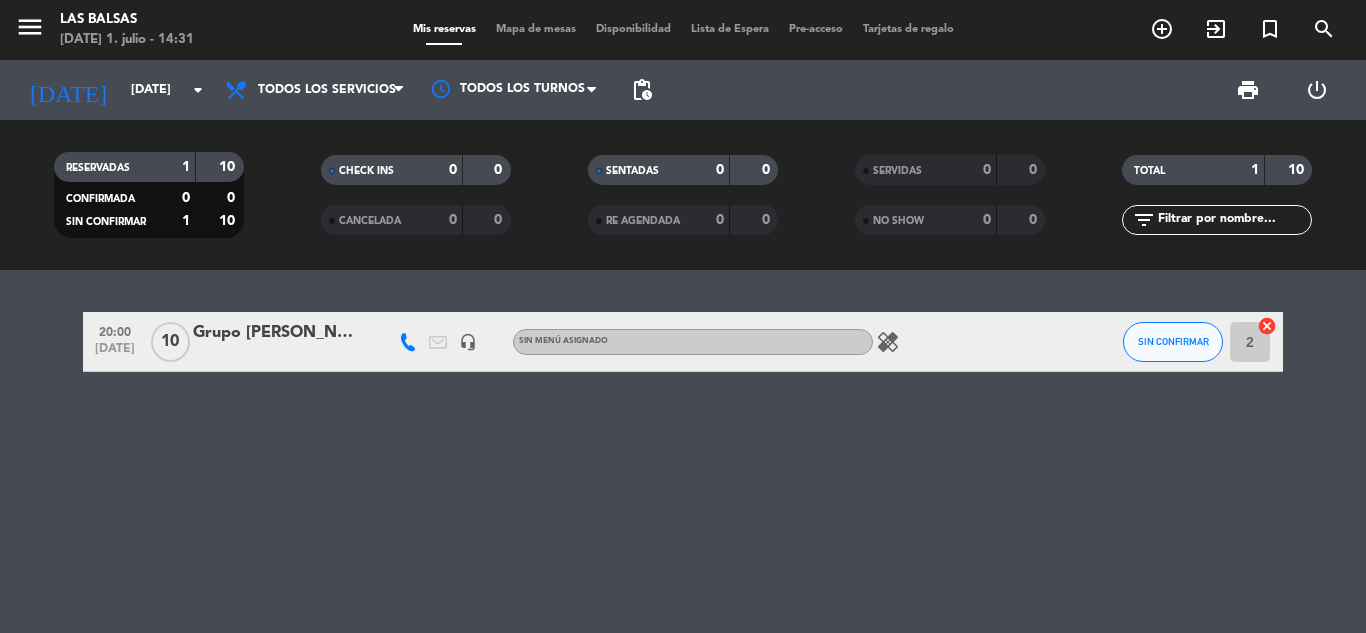 click on "Mapa de mesas" at bounding box center (536, 29) 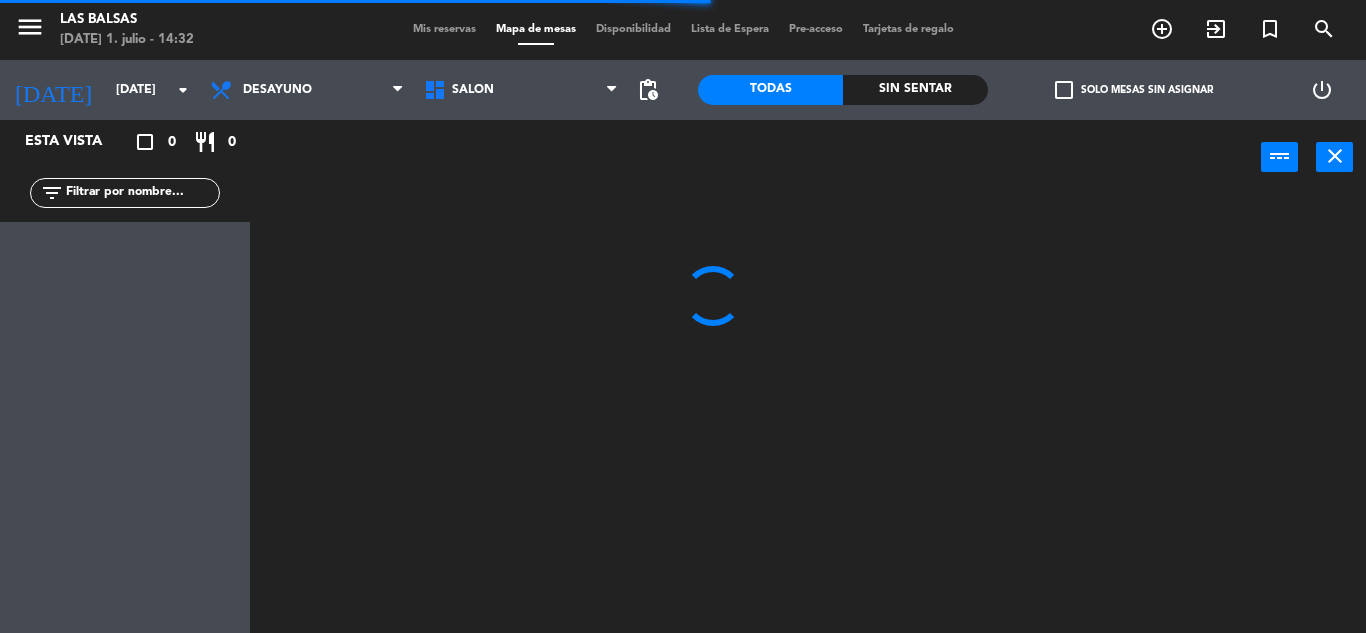 click on "Disponibilidad" at bounding box center (633, 29) 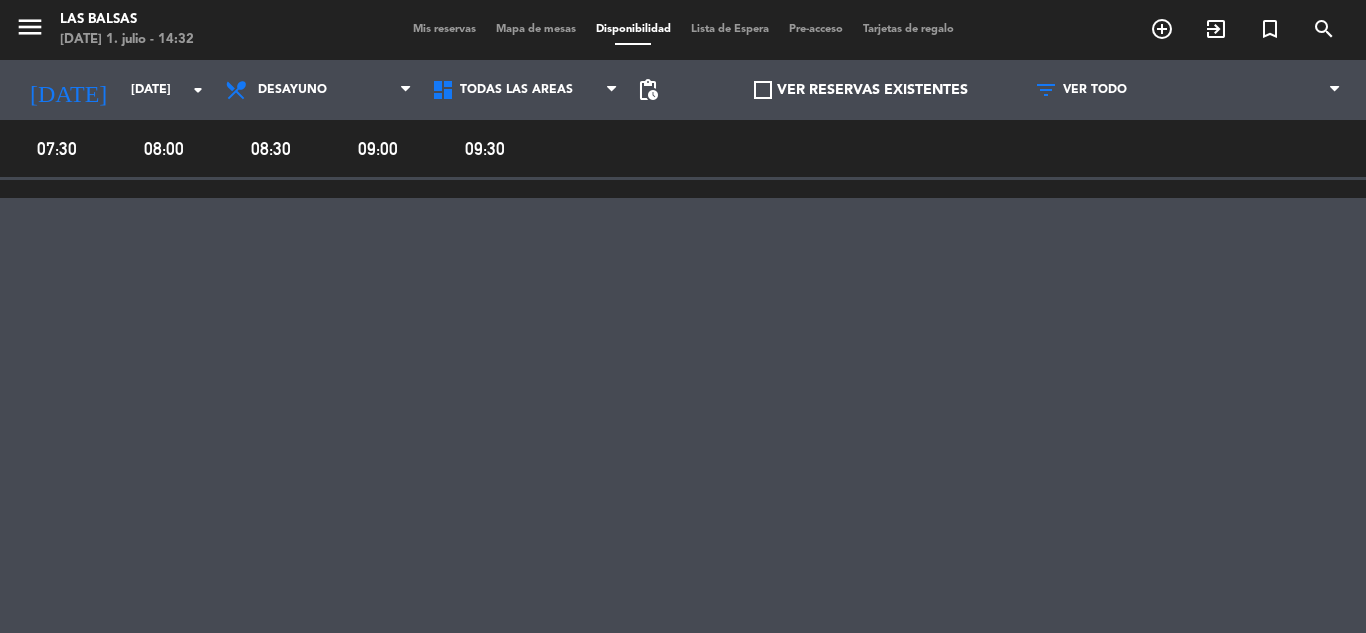click on "Lista de Espera" at bounding box center [730, 29] 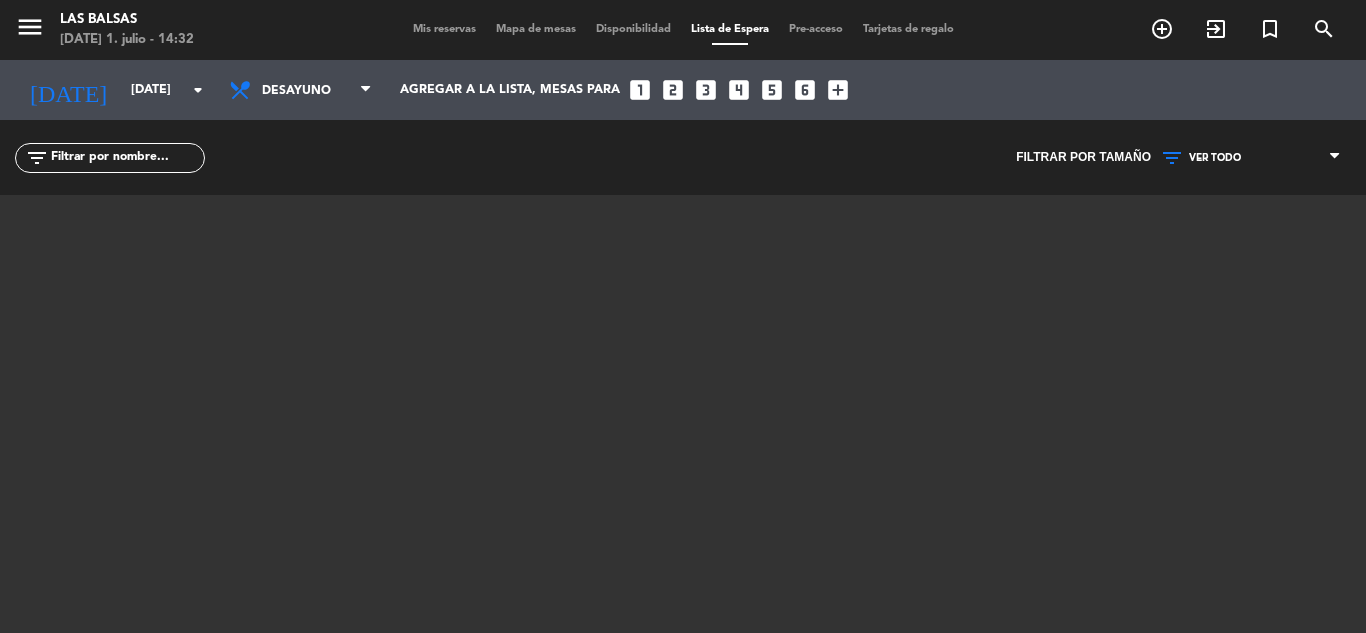 click on "Pre-acceso" at bounding box center (816, 29) 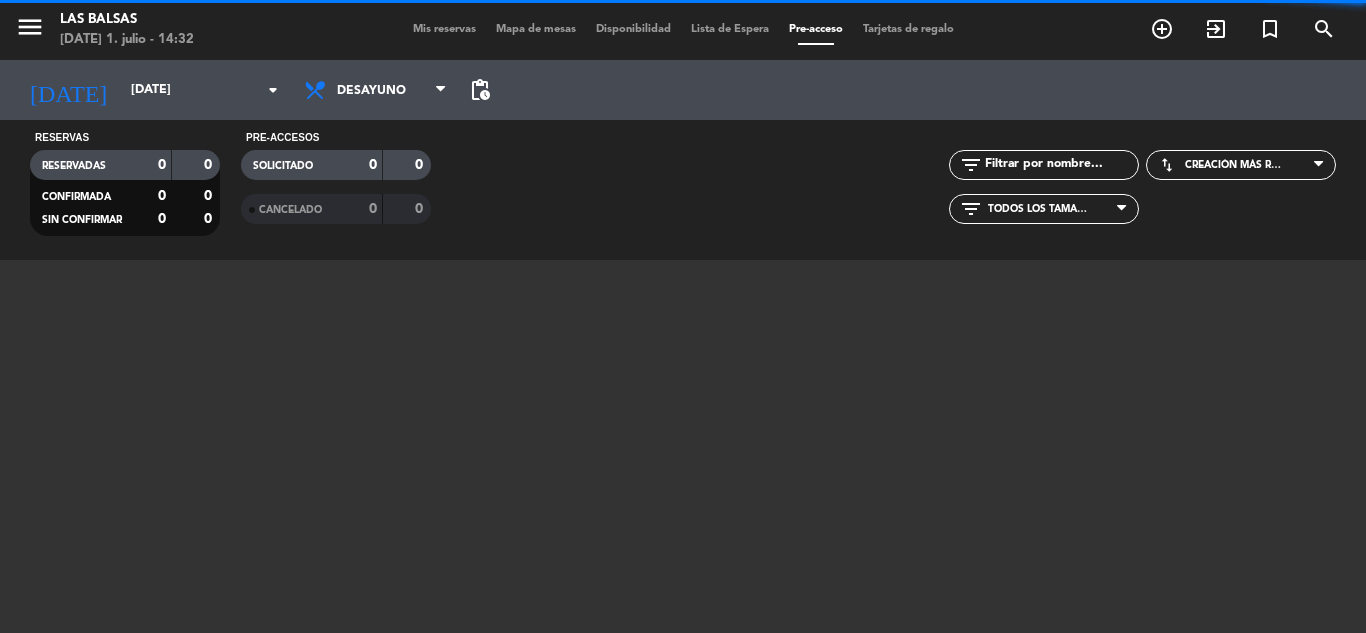 click on "Tarjetas de regalo" at bounding box center (908, 29) 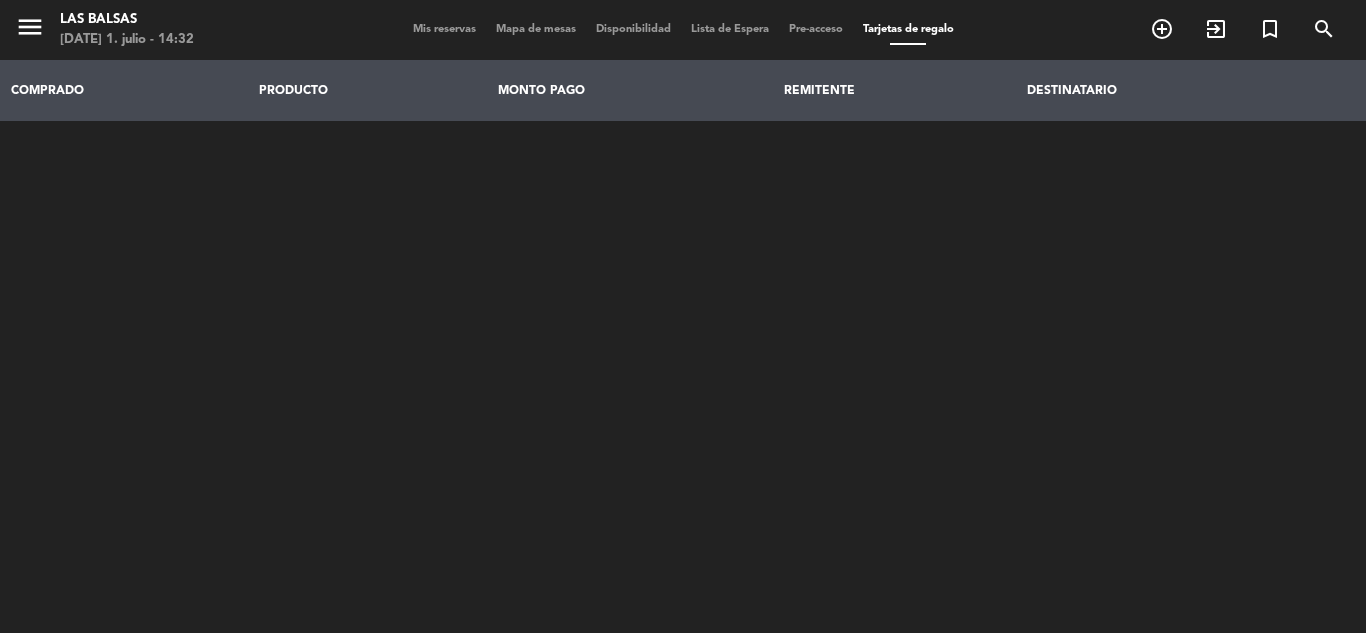 click on "Mis reservas" at bounding box center [444, 29] 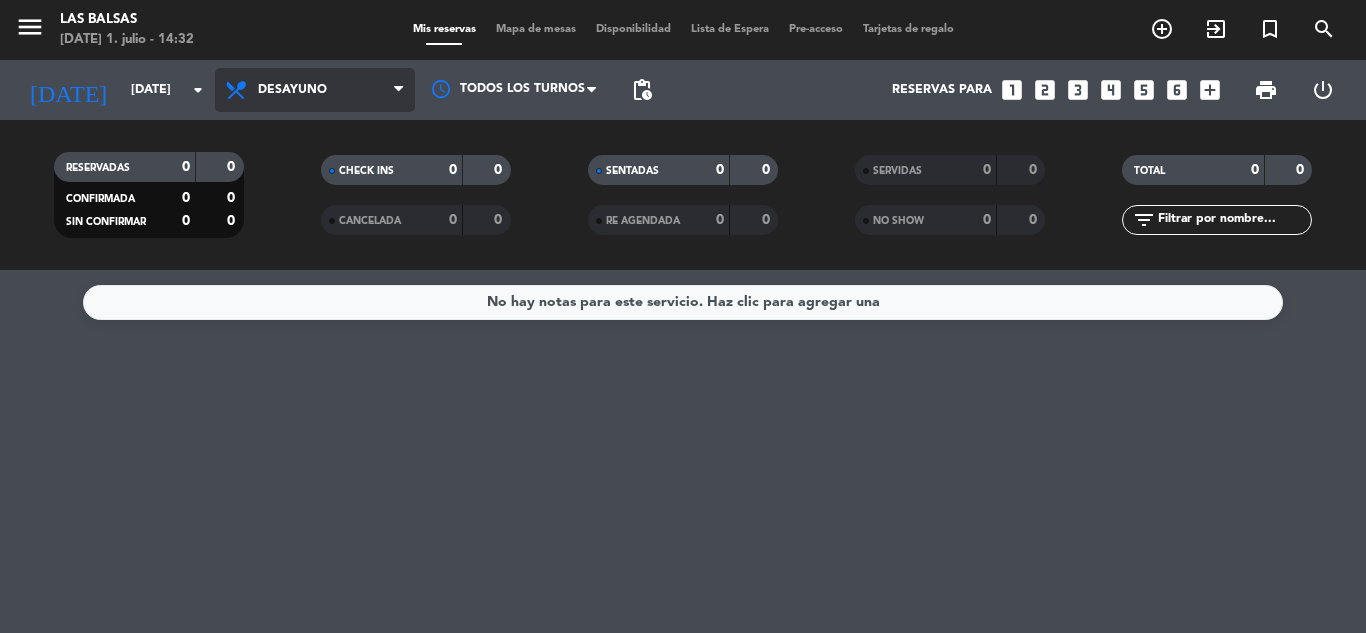 click on "Desayuno" at bounding box center [315, 90] 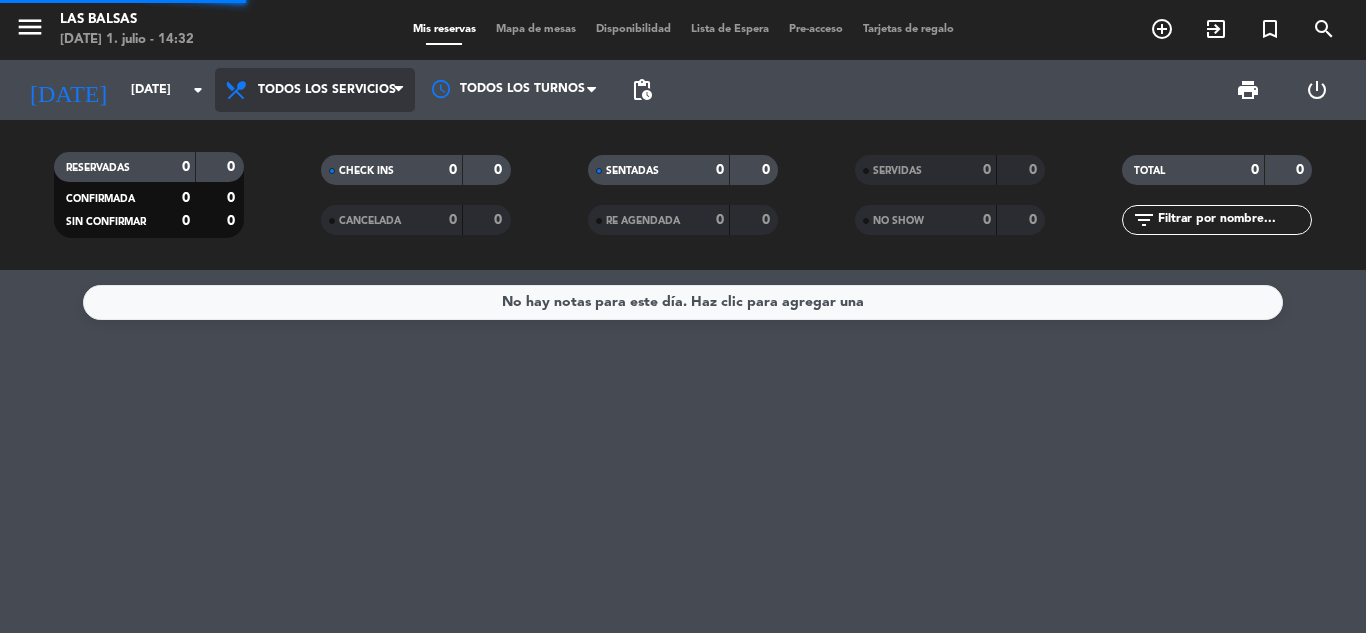 click on "menu  Las Balsas   [DATE] 1. julio - 14:32   Mis reservas   Mapa de mesas   Disponibilidad   Lista de Espera   Pre-acceso   Tarjetas de regalo  add_circle_outline exit_to_app turned_in_not search [DATE]    [DATE] arrow_drop_down  Todos los servicios  Desayuno  Brunch  Almuerzo  Cena  Todos los servicios  Todos los servicios  Desayuno  Brunch  Almuerzo  Cena Todos los turnos pending_actions print  power_settings_new   RESERVADAS   0   0   CONFIRMADA   0   0   SIN CONFIRMAR   0   0   CHECK INS   0   0   CANCELADA   0   0   SENTADAS   0   0   RE AGENDADA   0   0   SERVIDAS   0   0   NO SHOW   0   0   TOTAL   0   0  filter_list" 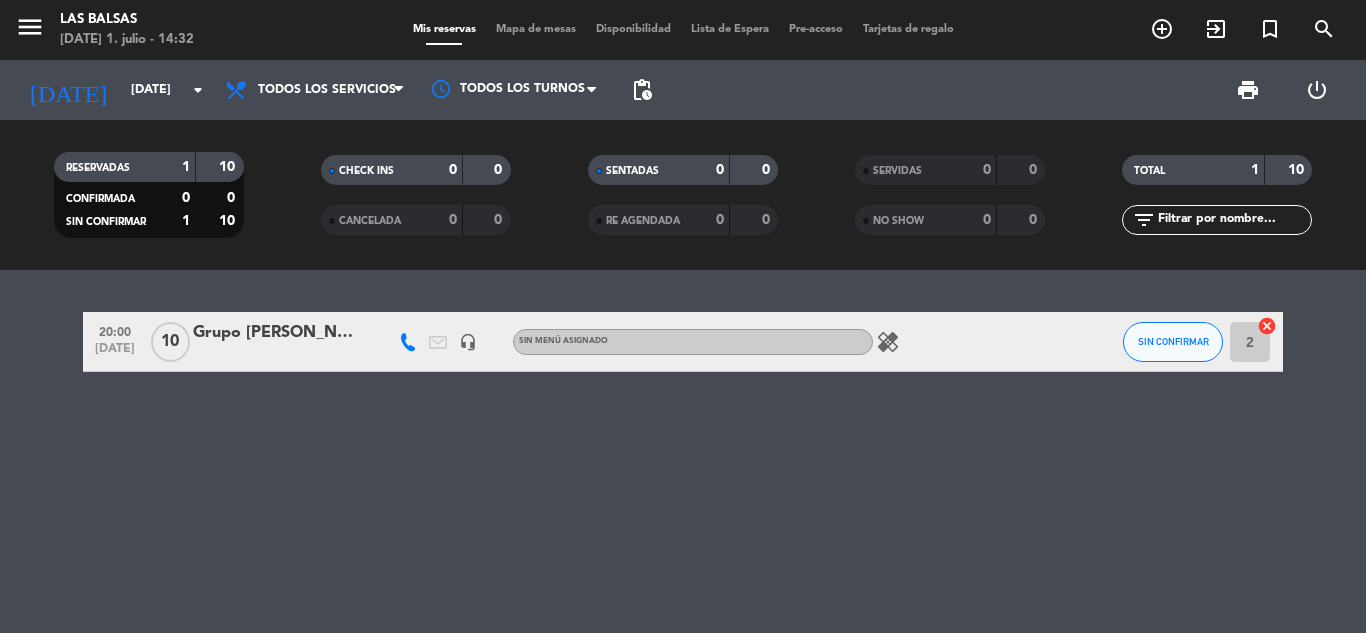 click on "Disponibilidad" at bounding box center [633, 29] 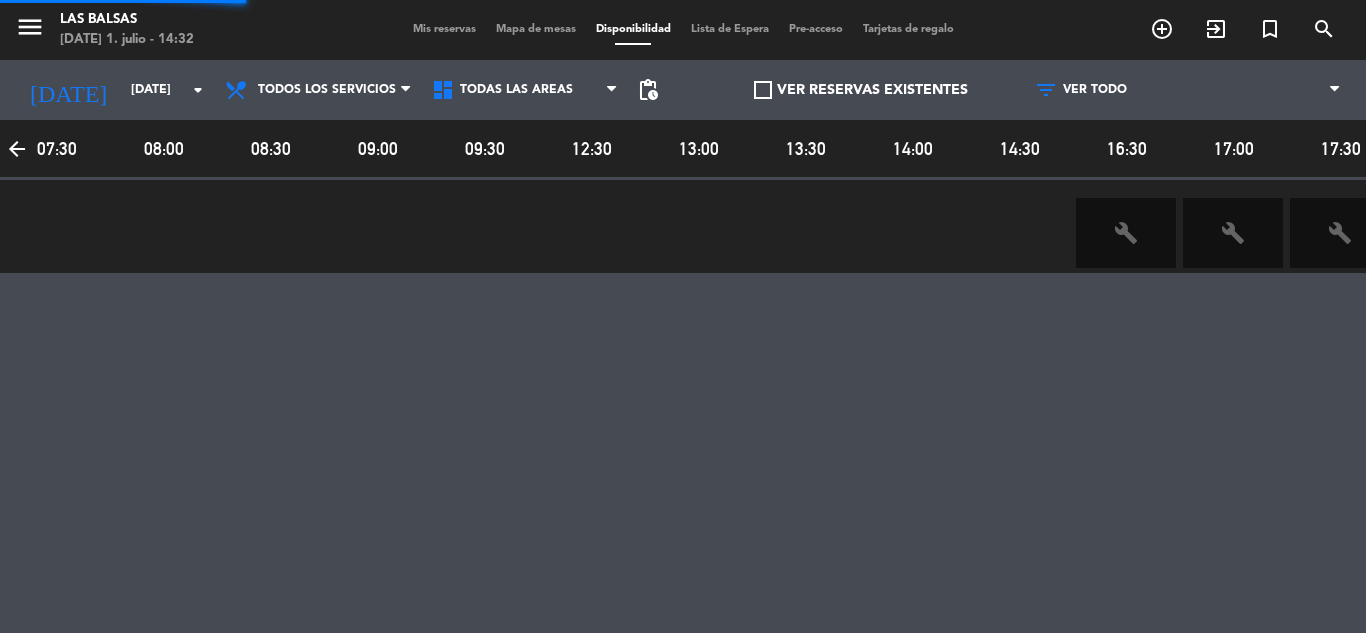 scroll, scrollTop: 0, scrollLeft: 575, axis: horizontal 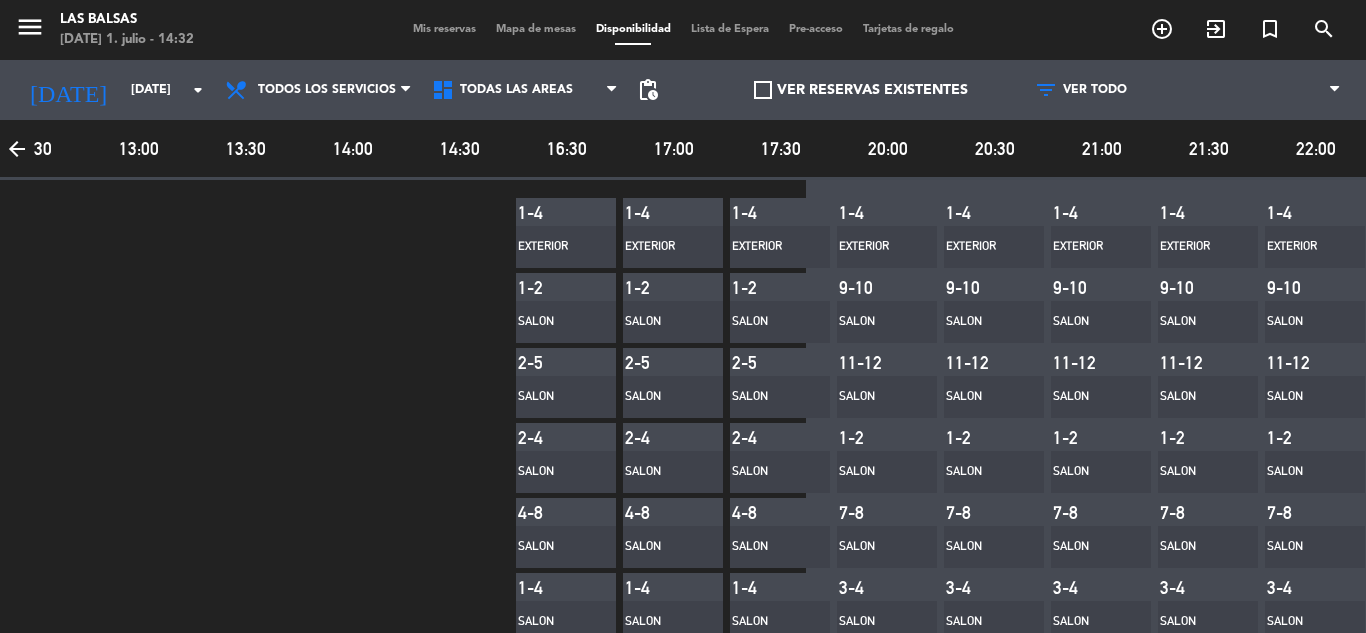 click on "Lista de Espera" at bounding box center [730, 29] 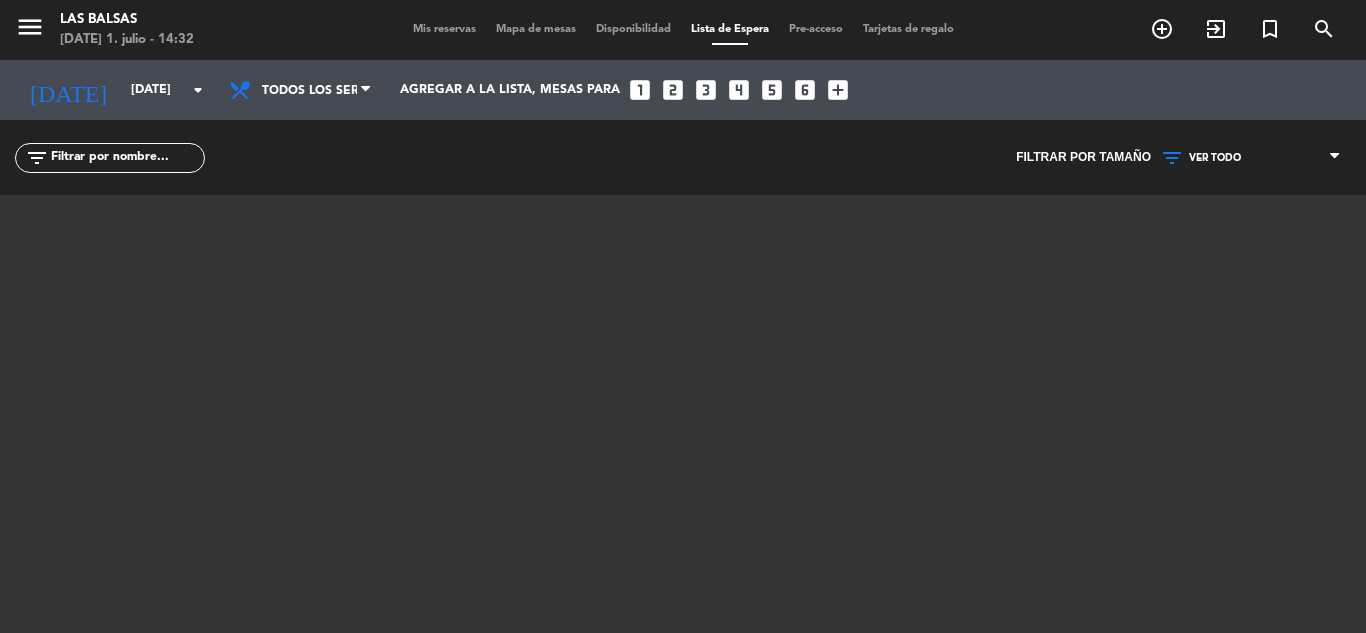 click on "Pre-acceso" at bounding box center [816, 29] 